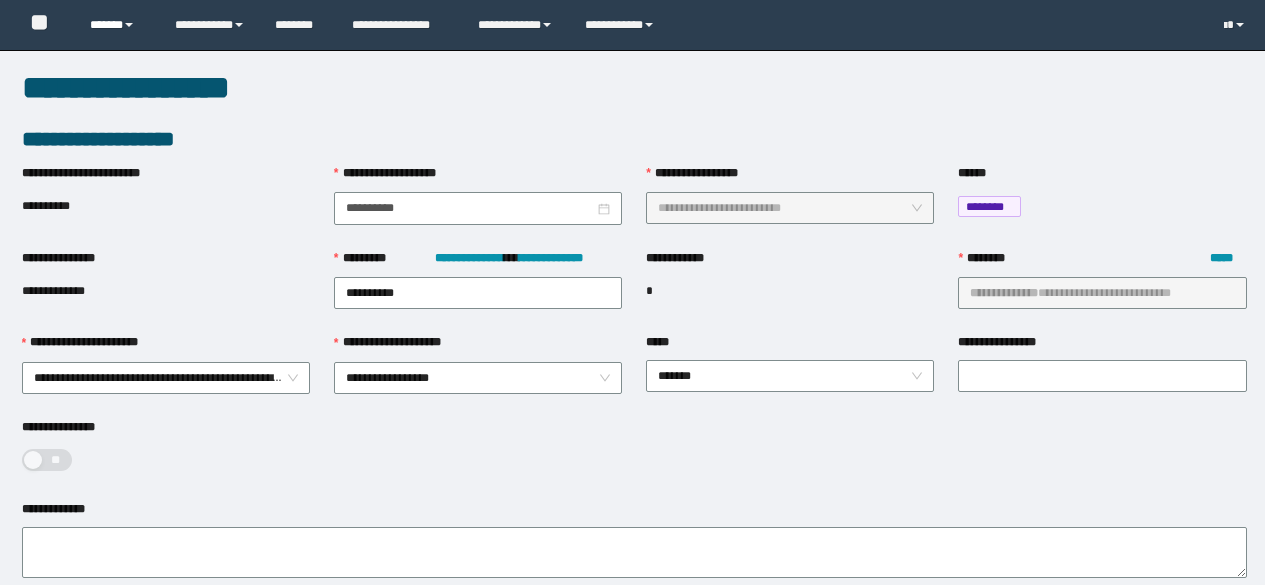 scroll, scrollTop: 0, scrollLeft: 0, axis: both 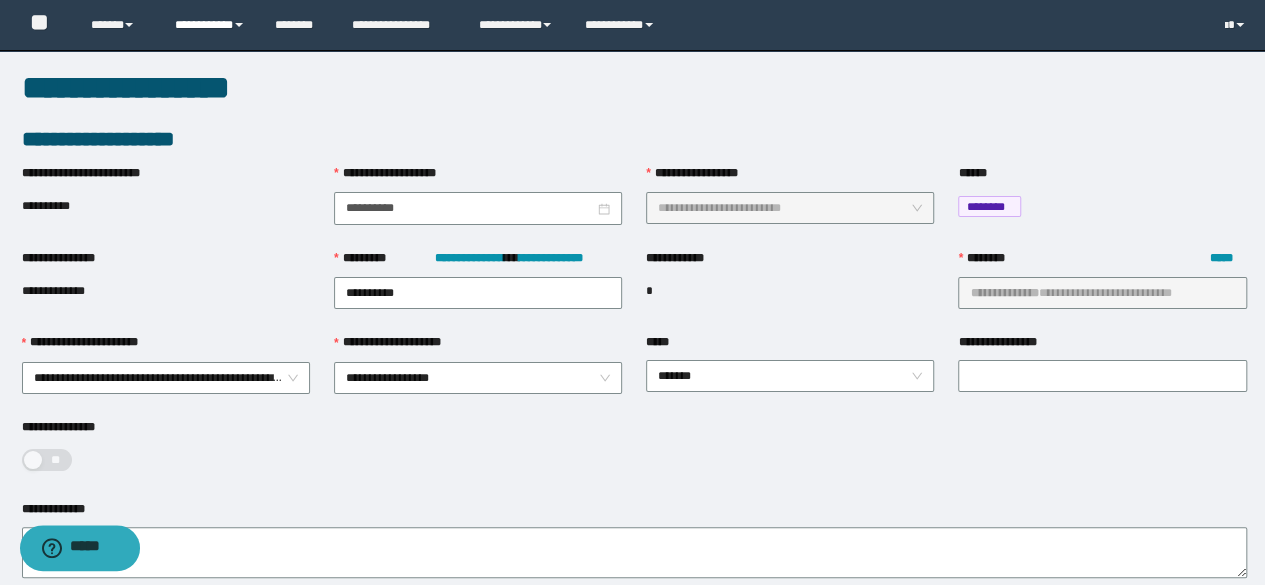 click on "**********" at bounding box center [210, 25] 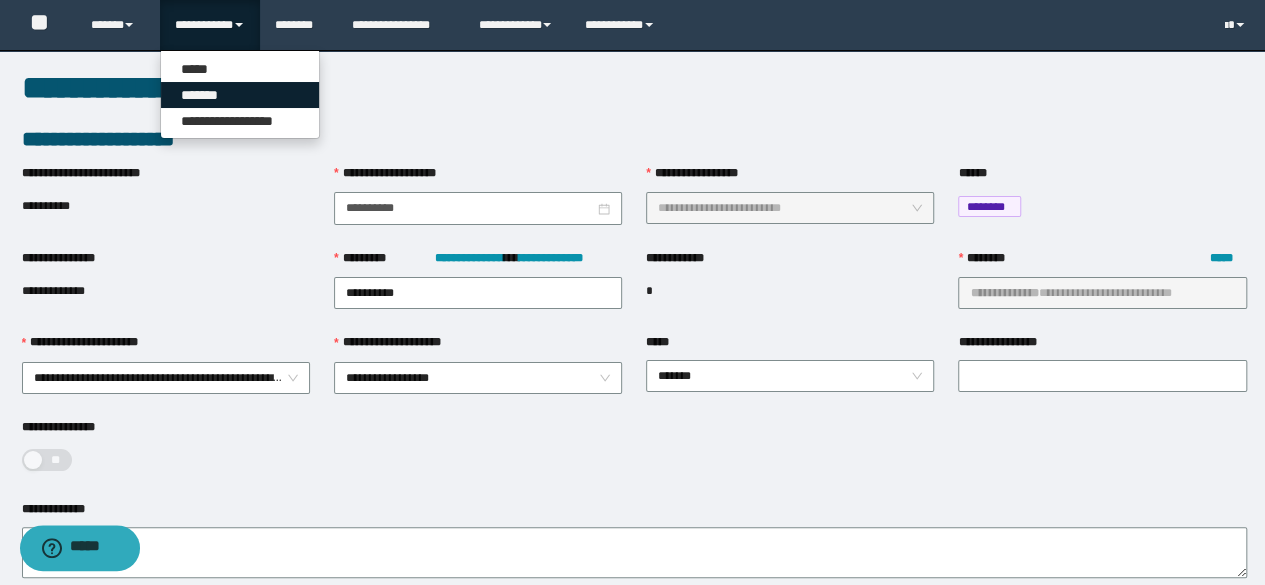click on "*******" at bounding box center (240, 95) 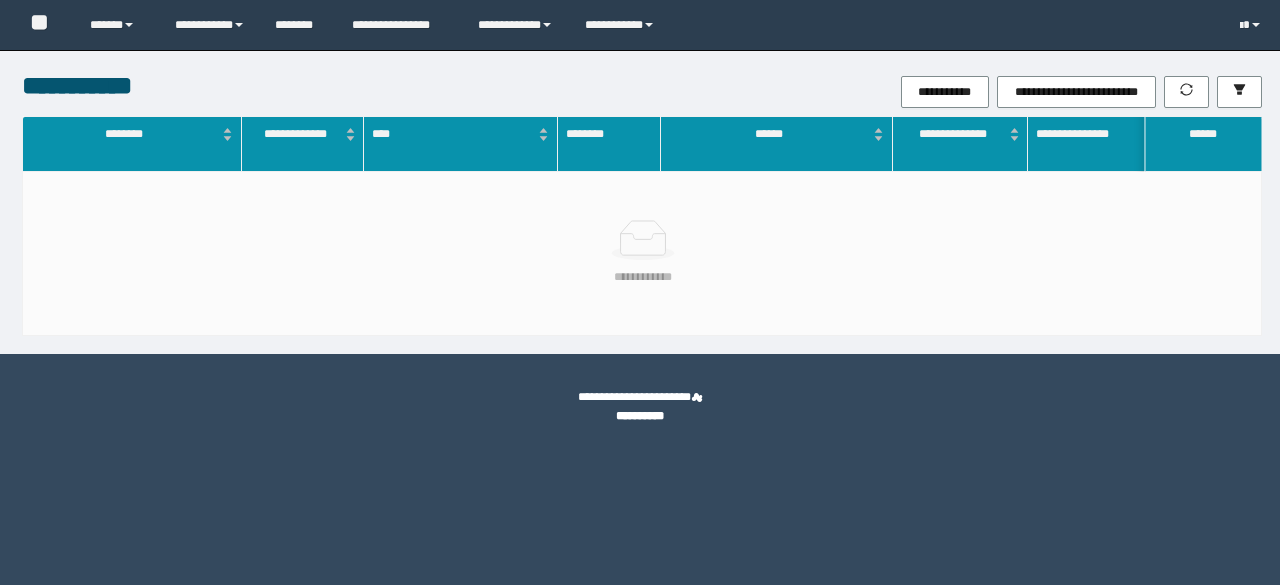 scroll, scrollTop: 0, scrollLeft: 0, axis: both 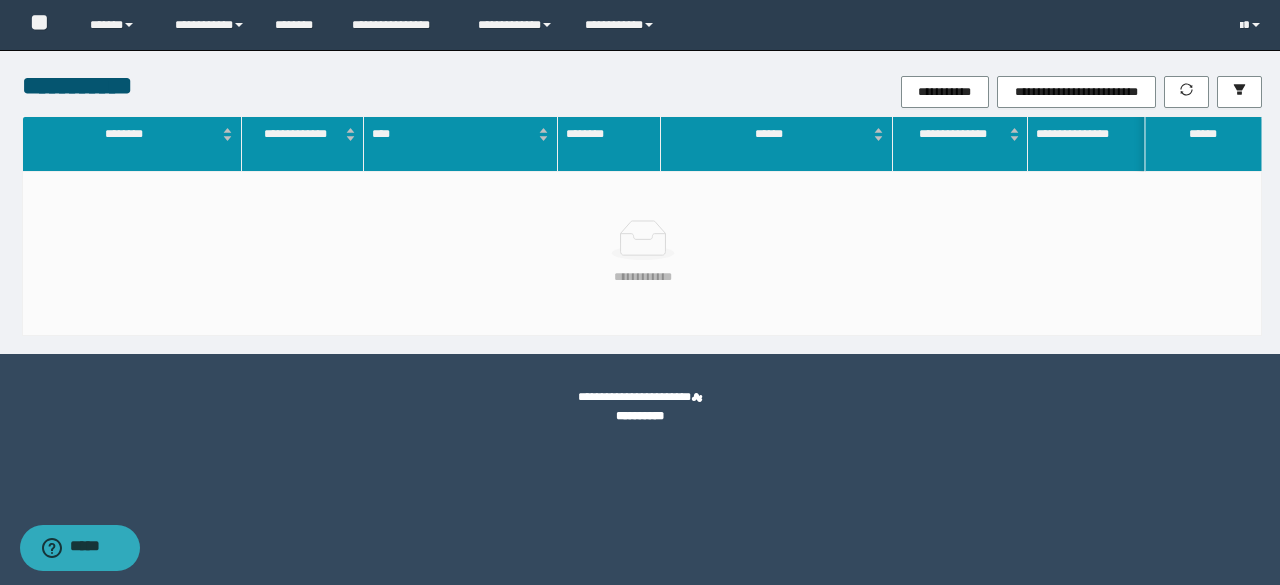 click on "**********" at bounding box center (848, 92) 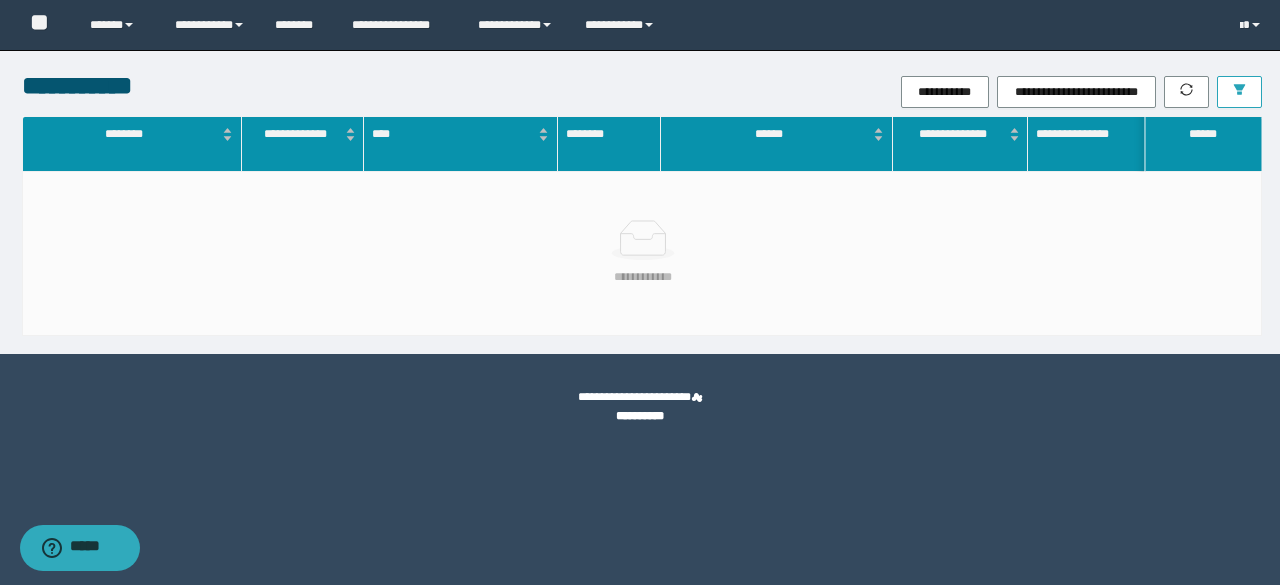 click at bounding box center (1239, 92) 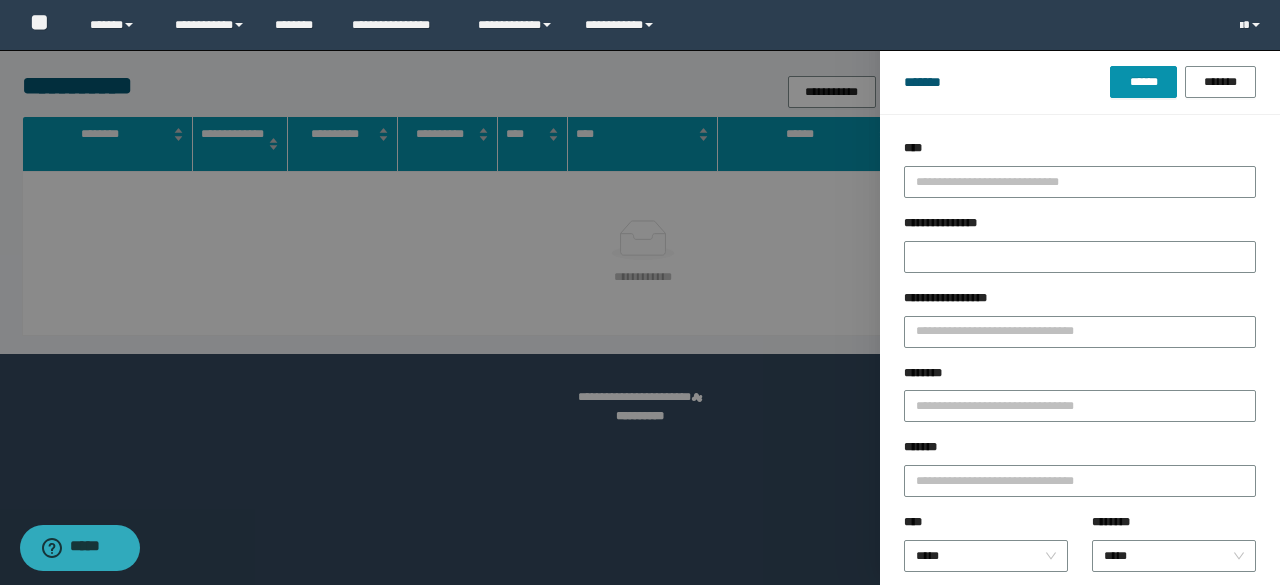click on "********" at bounding box center [1080, 377] 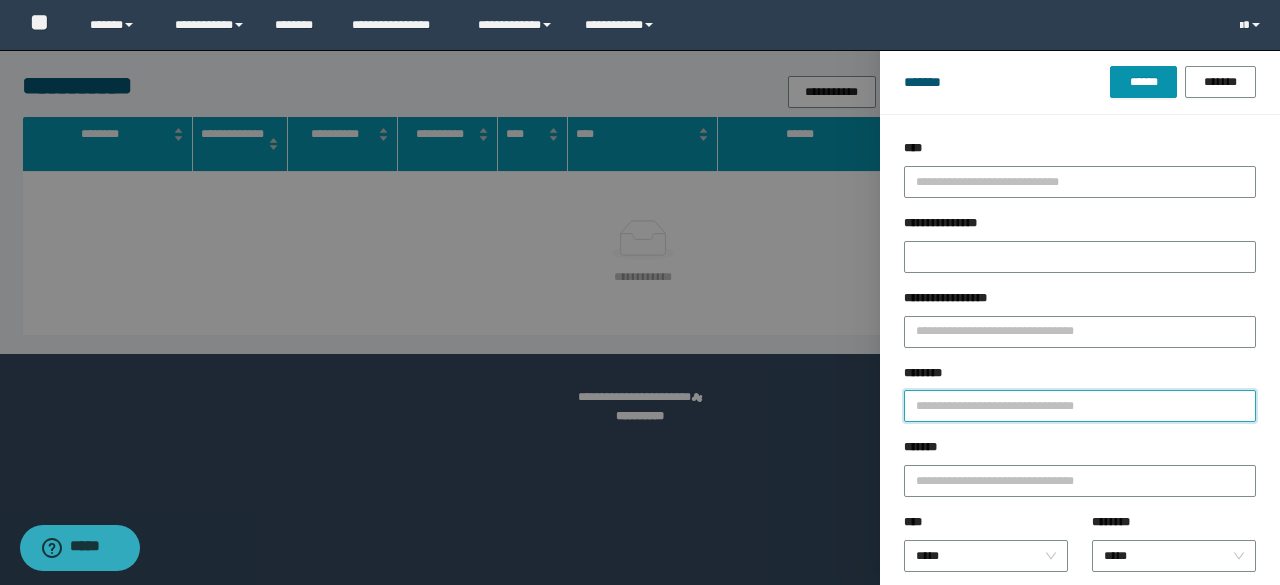 click on "********" at bounding box center (1080, 406) 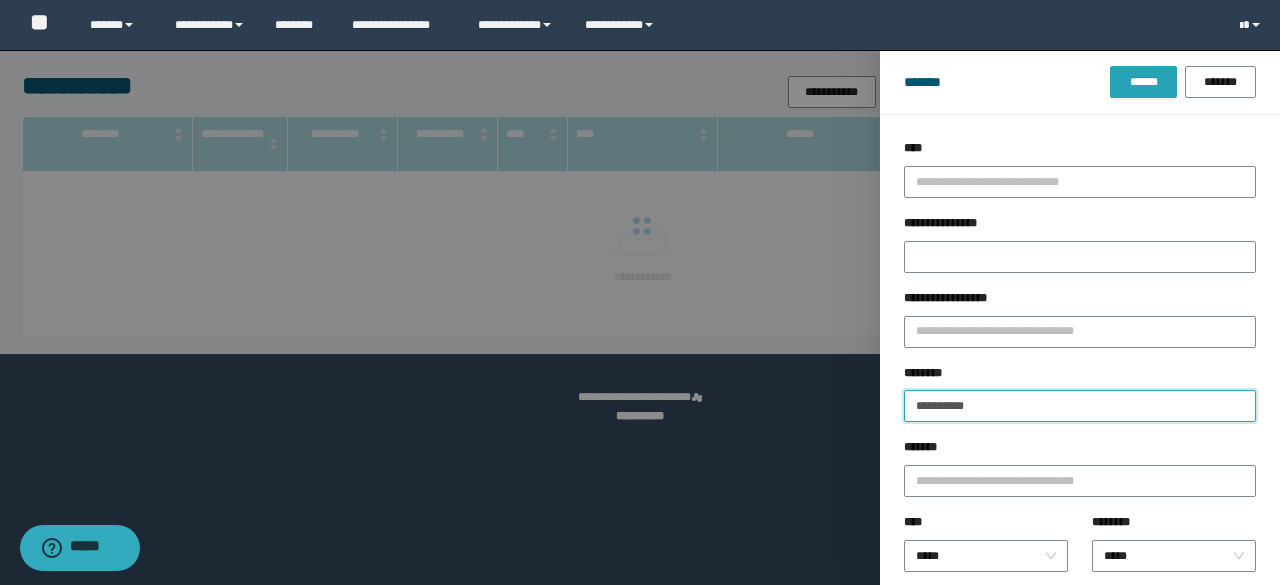 type on "**********" 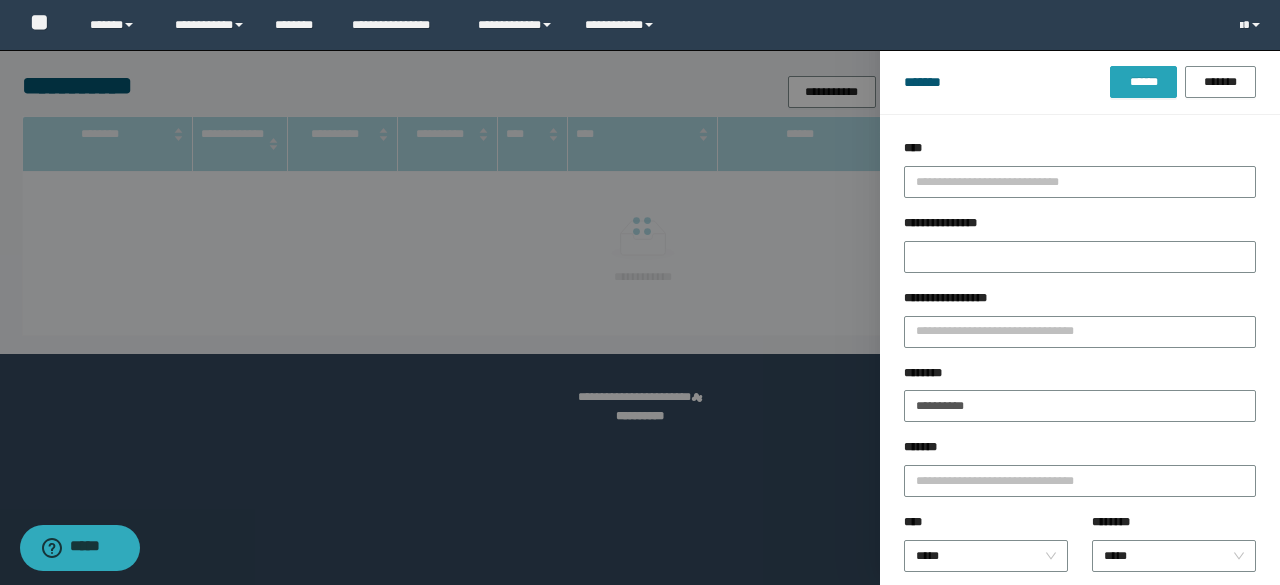 click on "******" at bounding box center (1143, 82) 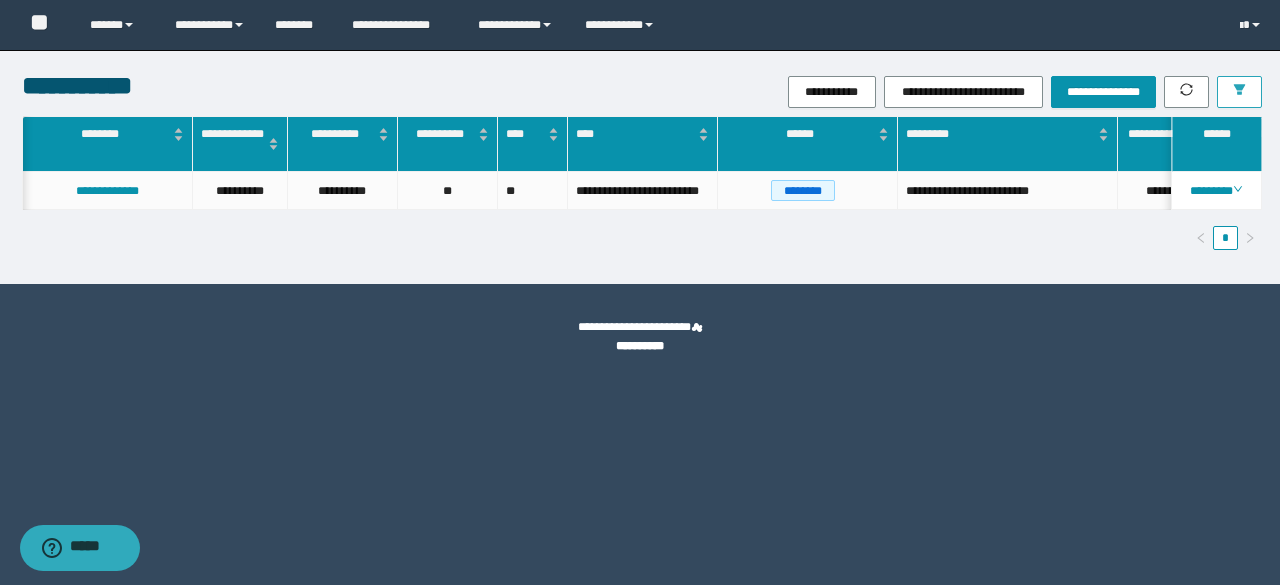 scroll, scrollTop: 0, scrollLeft: 920, axis: horizontal 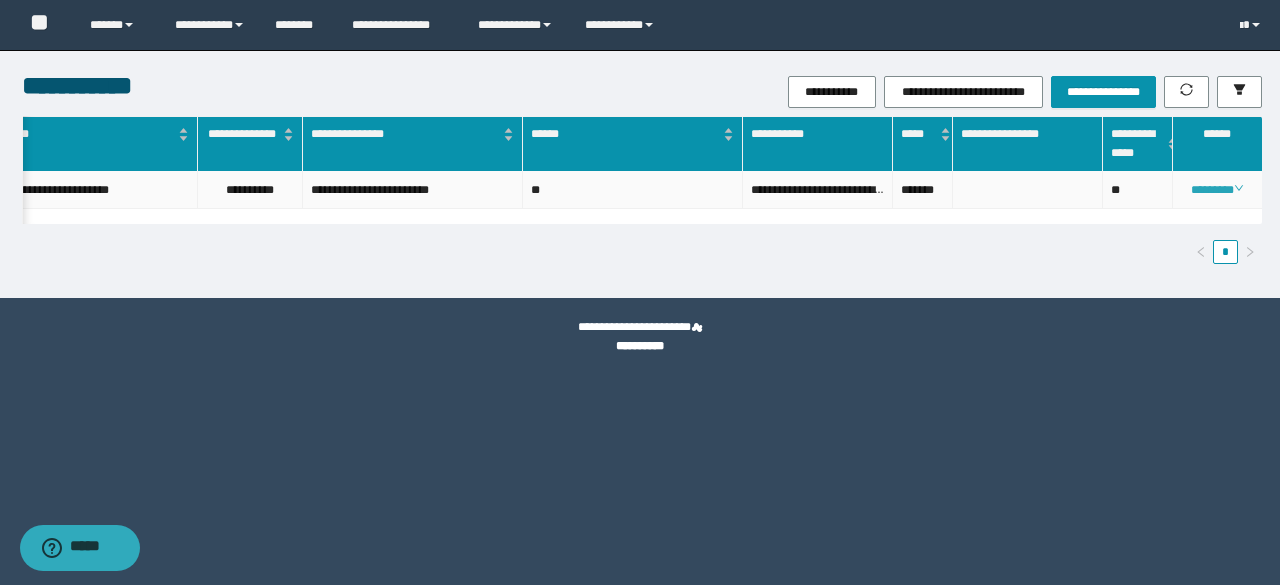 click on "********" at bounding box center (1216, 190) 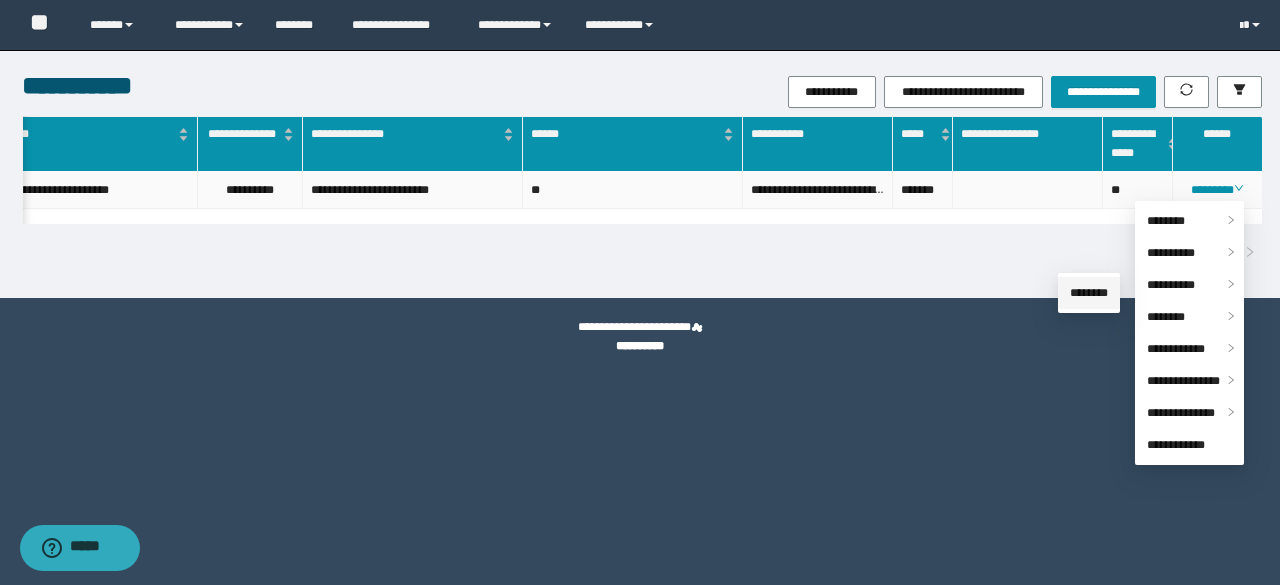 click on "********" at bounding box center [1089, 293] 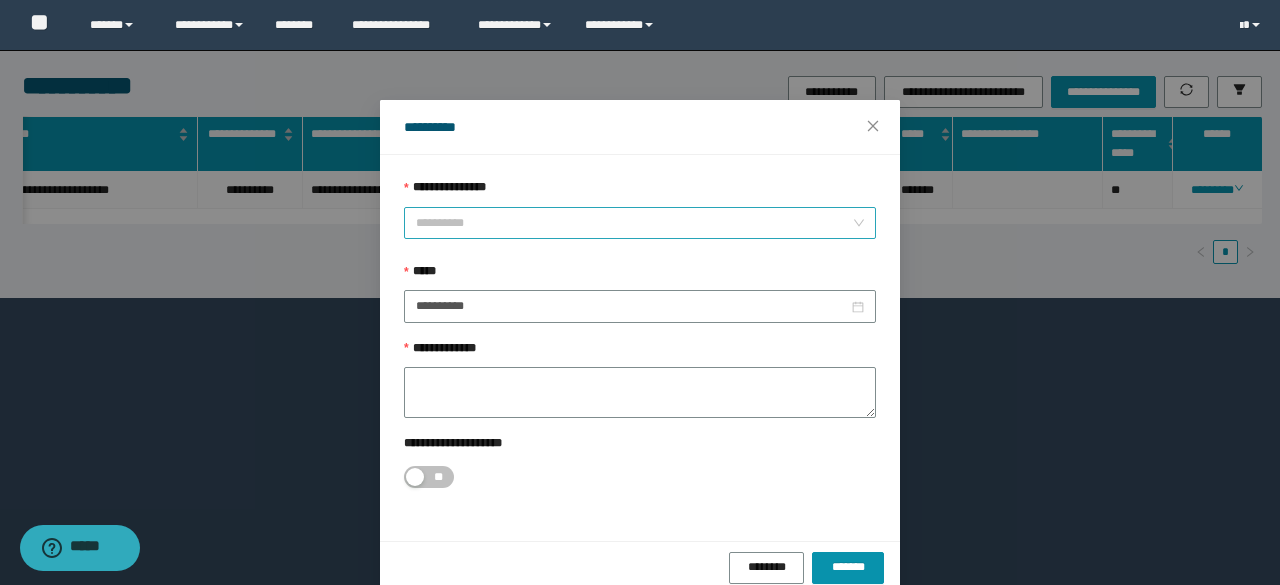 click on "**********" at bounding box center (640, 223) 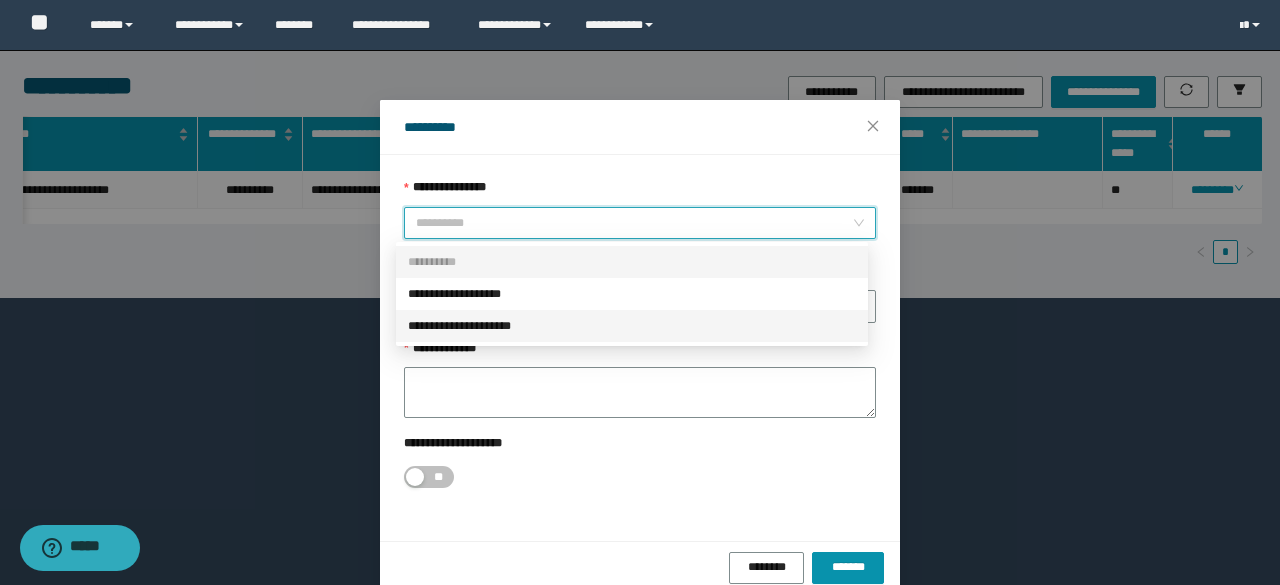 click on "**********" at bounding box center [632, 326] 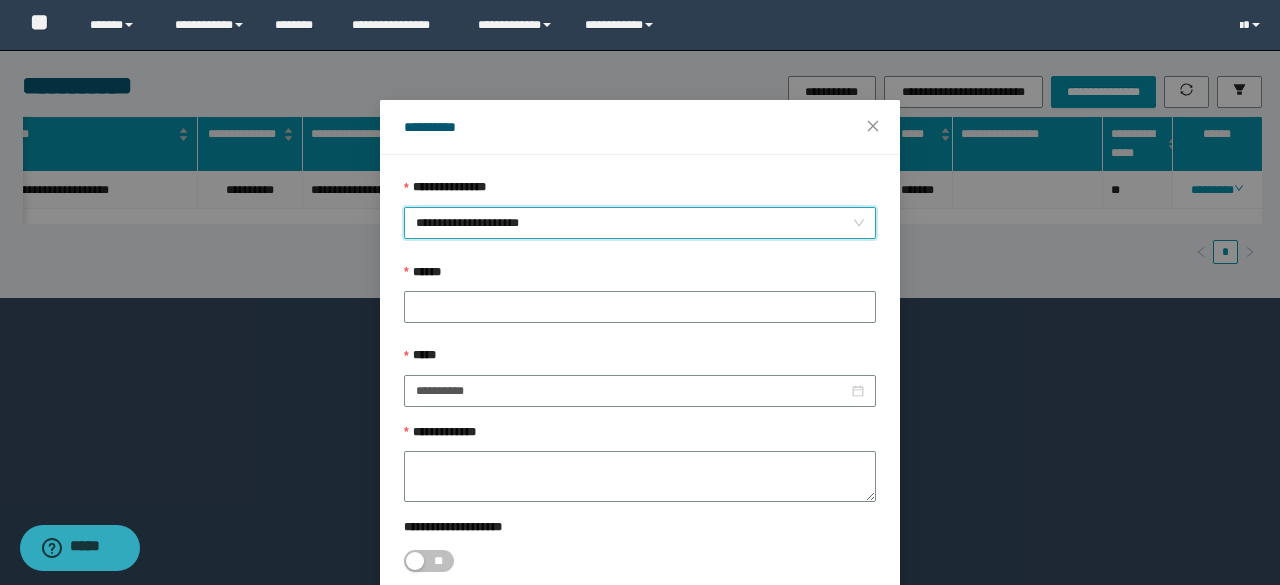 click on "**********" at bounding box center [640, 378] 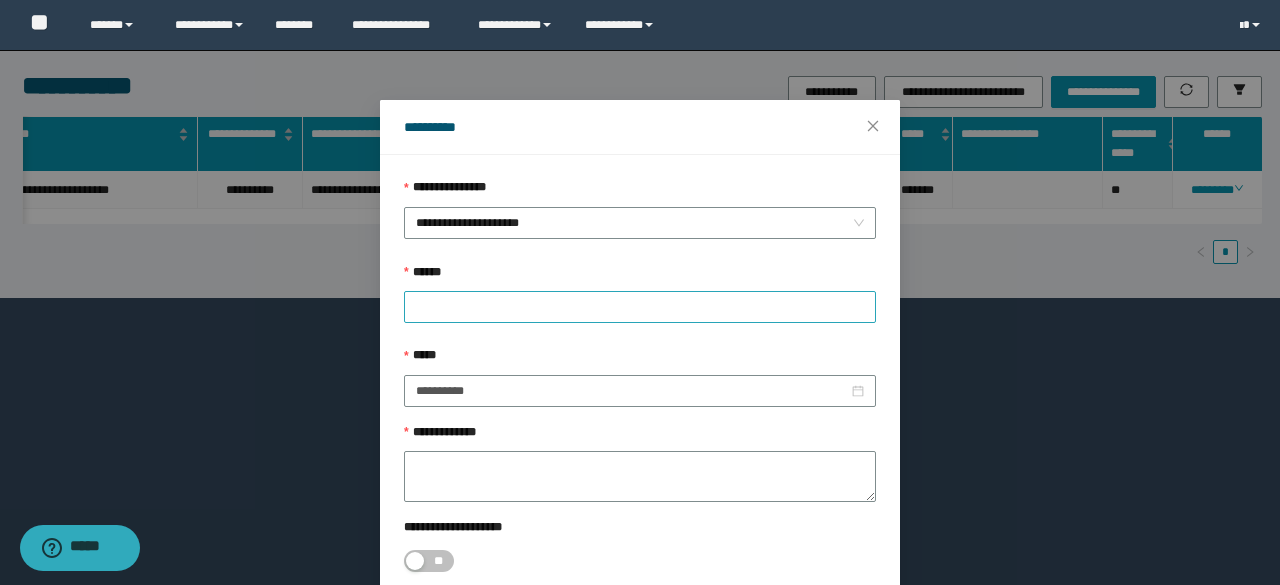 click at bounding box center [640, 307] 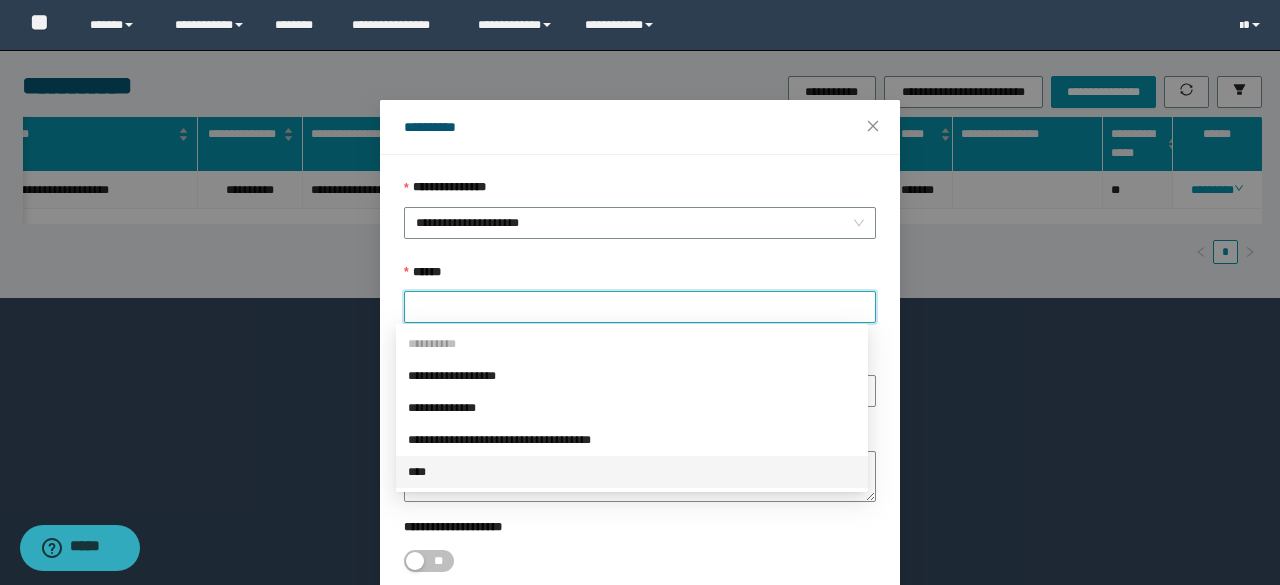 click on "****" at bounding box center (632, 472) 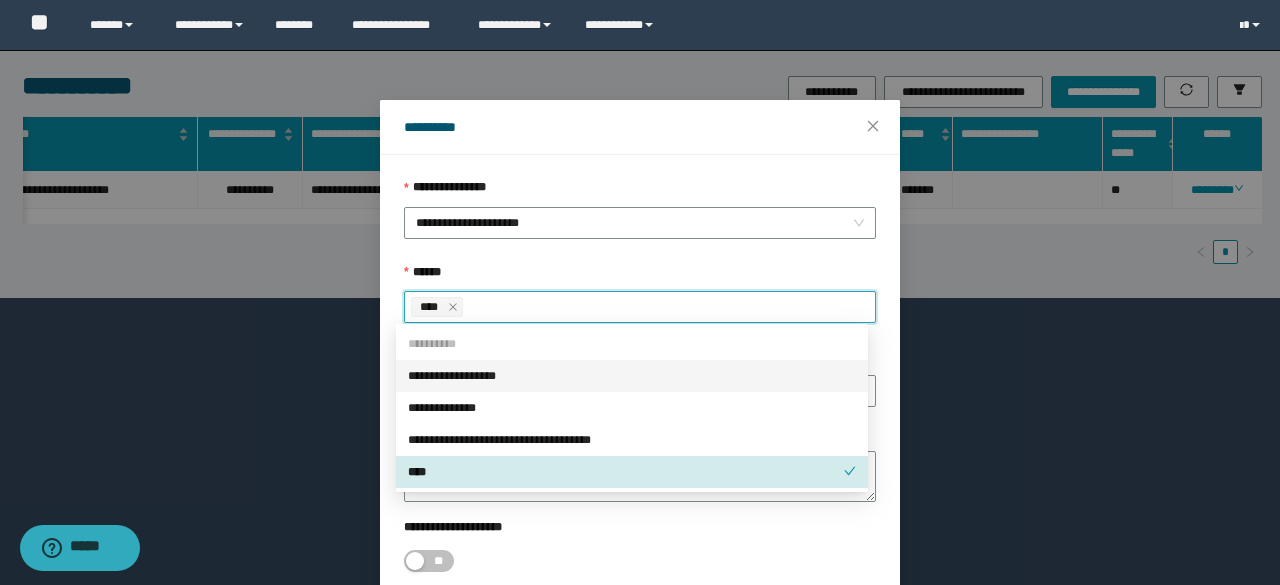 click on "****" at bounding box center [432, 307] 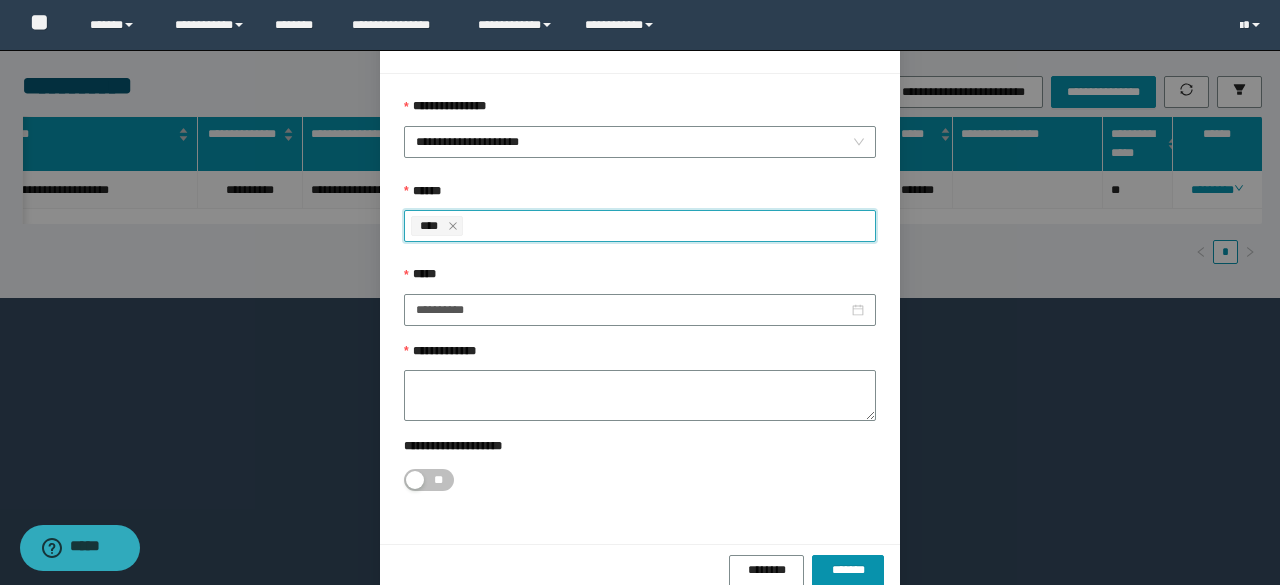 scroll, scrollTop: 100, scrollLeft: 0, axis: vertical 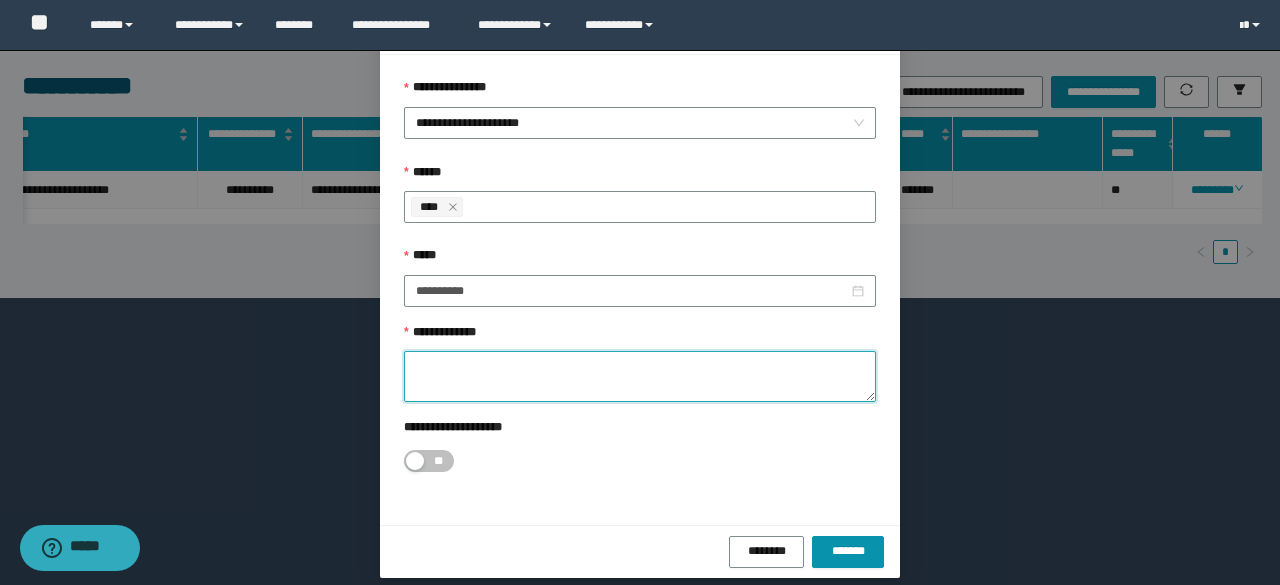 click on "**********" at bounding box center (640, 376) 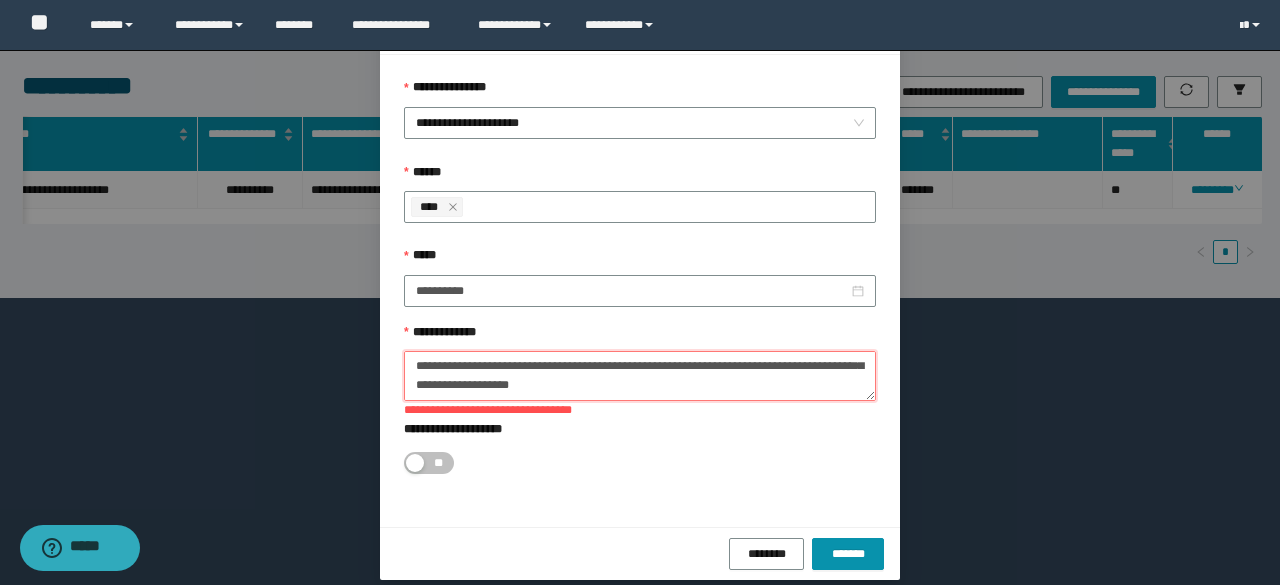 scroll, scrollTop: 151, scrollLeft: 0, axis: vertical 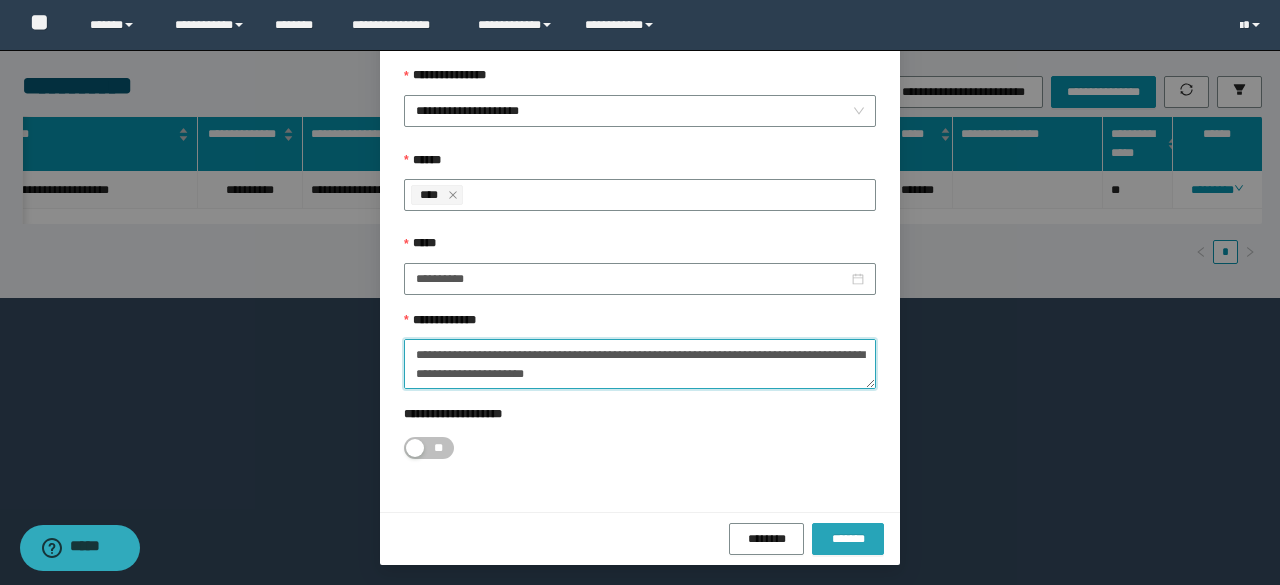 type on "**********" 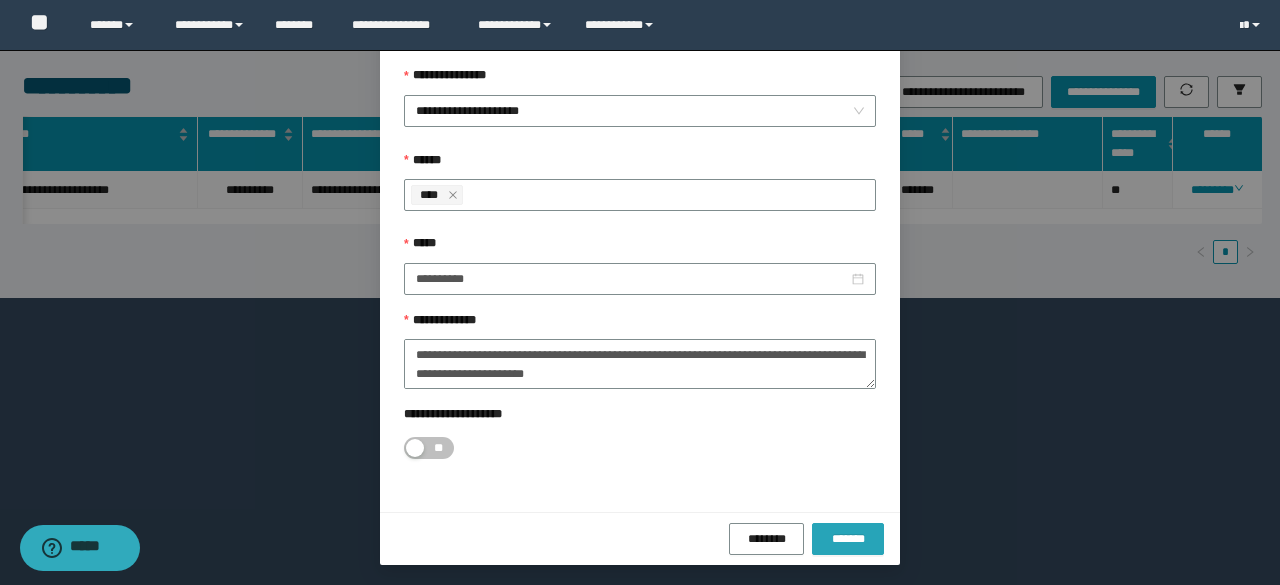 click on "*******" at bounding box center [848, 539] 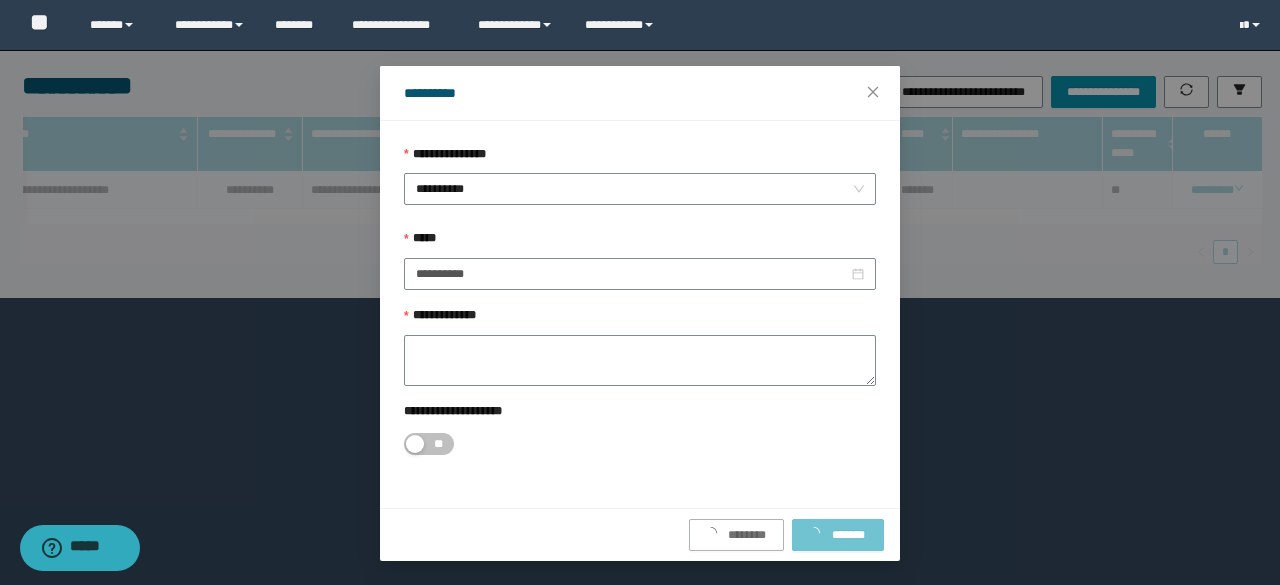 scroll, scrollTop: 0, scrollLeft: 0, axis: both 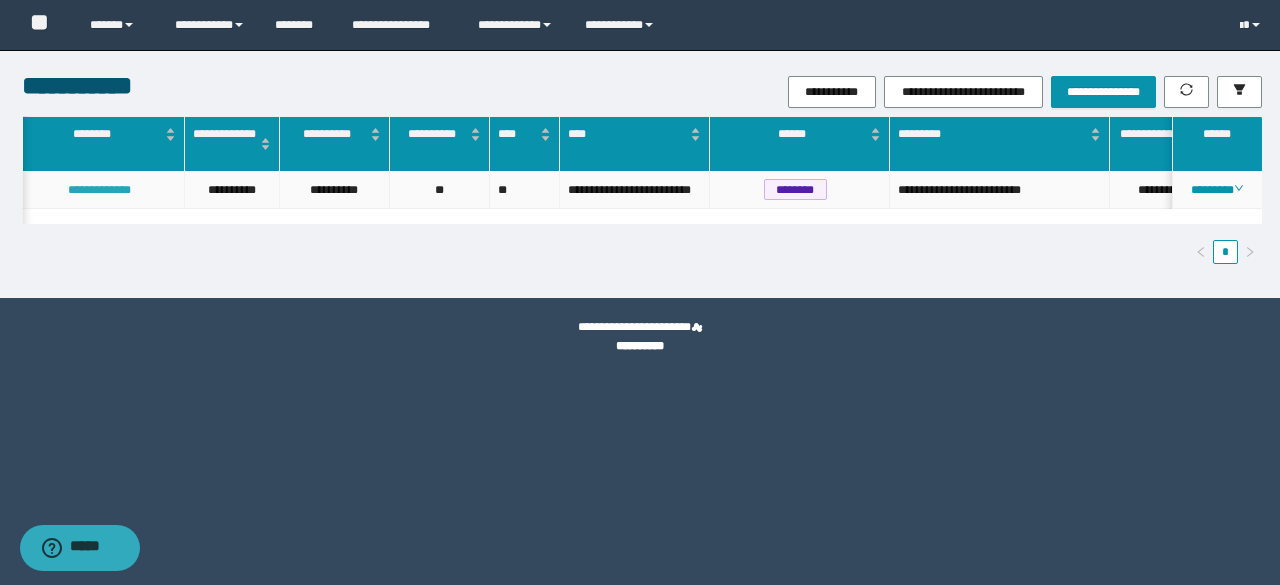 click on "**********" at bounding box center (99, 190) 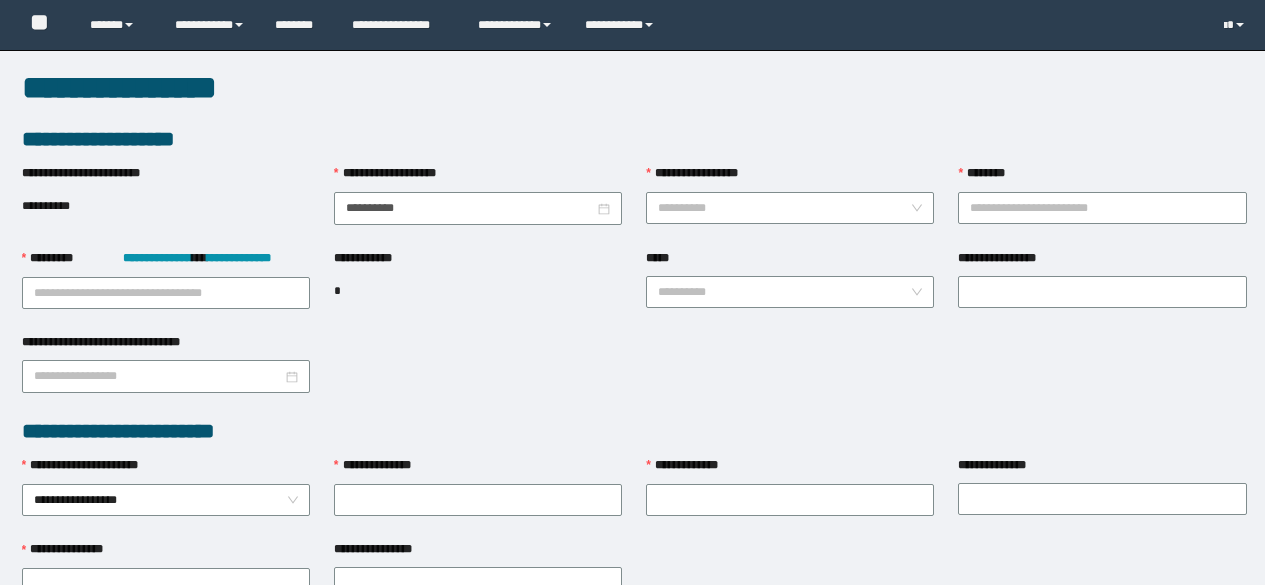 scroll, scrollTop: 0, scrollLeft: 0, axis: both 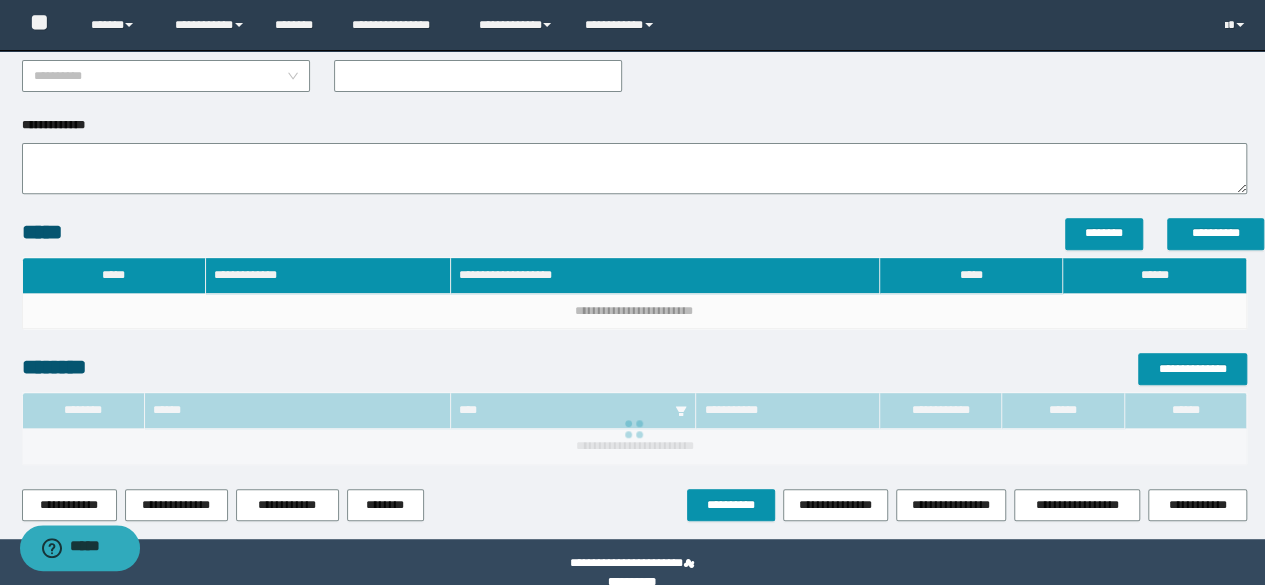 type on "**********" 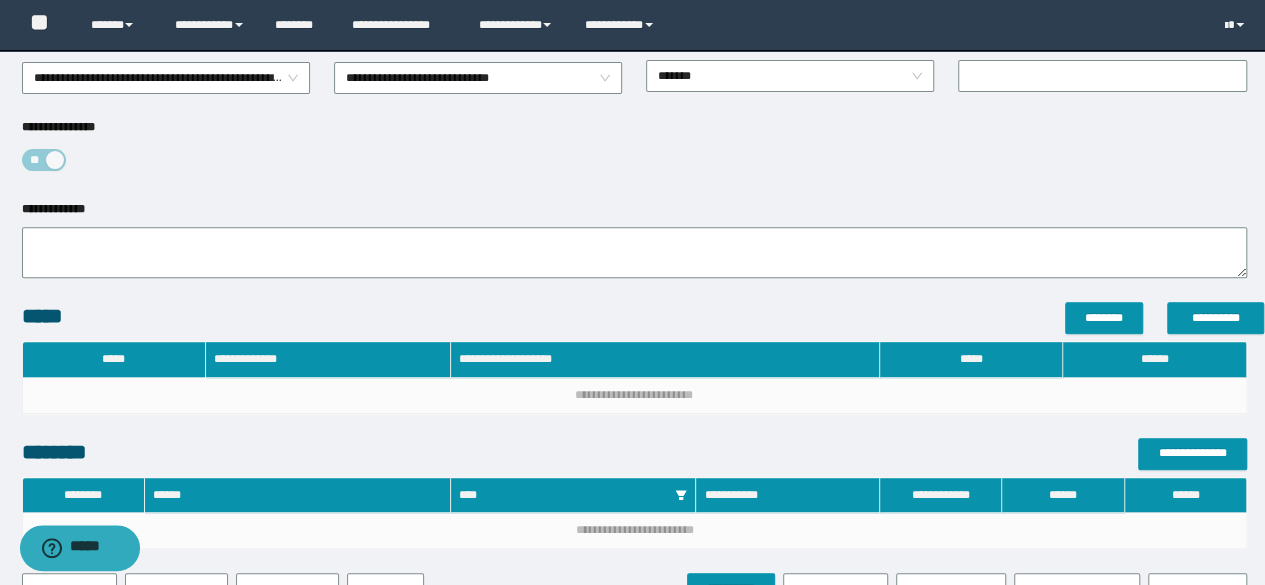 scroll, scrollTop: 410, scrollLeft: 0, axis: vertical 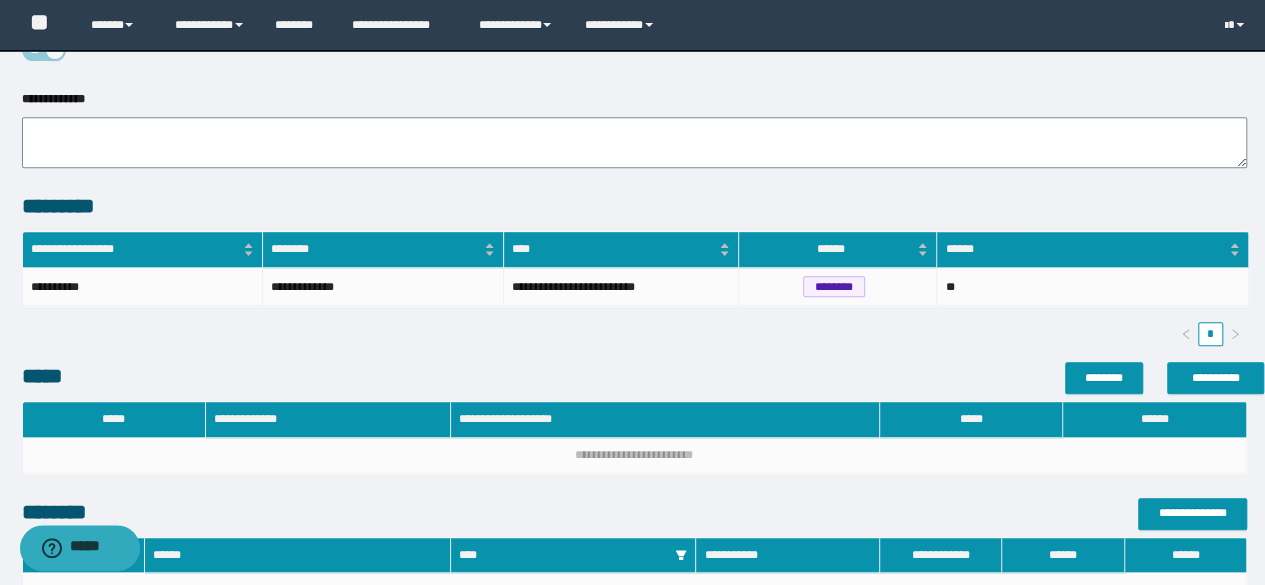click on "**********" at bounding box center (634, 296) 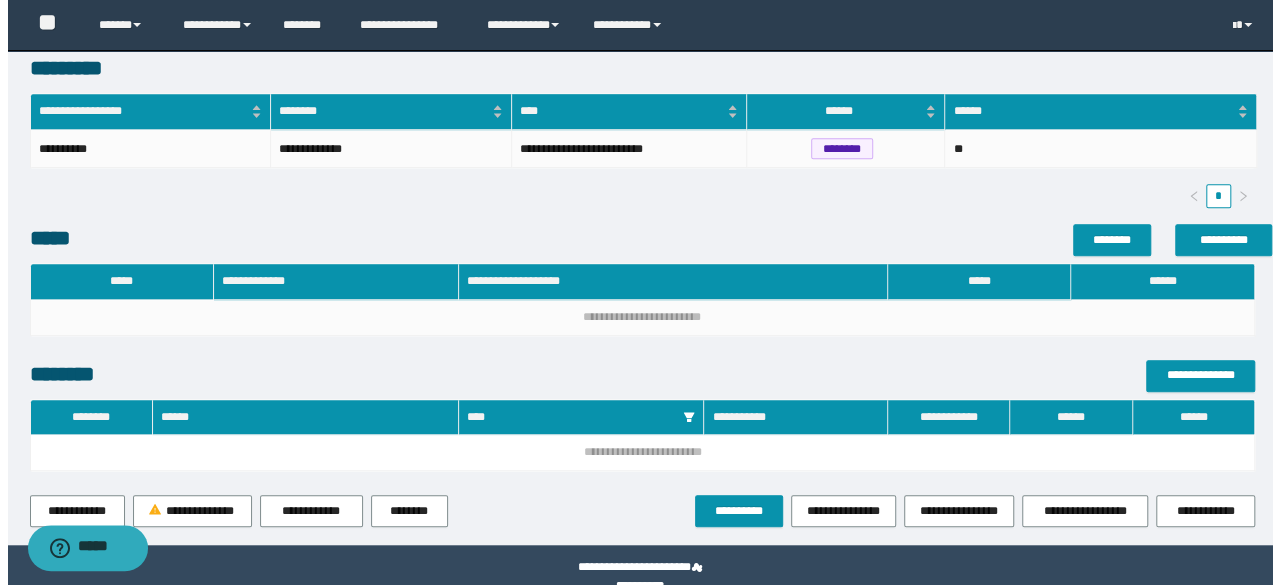 scroll, scrollTop: 578, scrollLeft: 0, axis: vertical 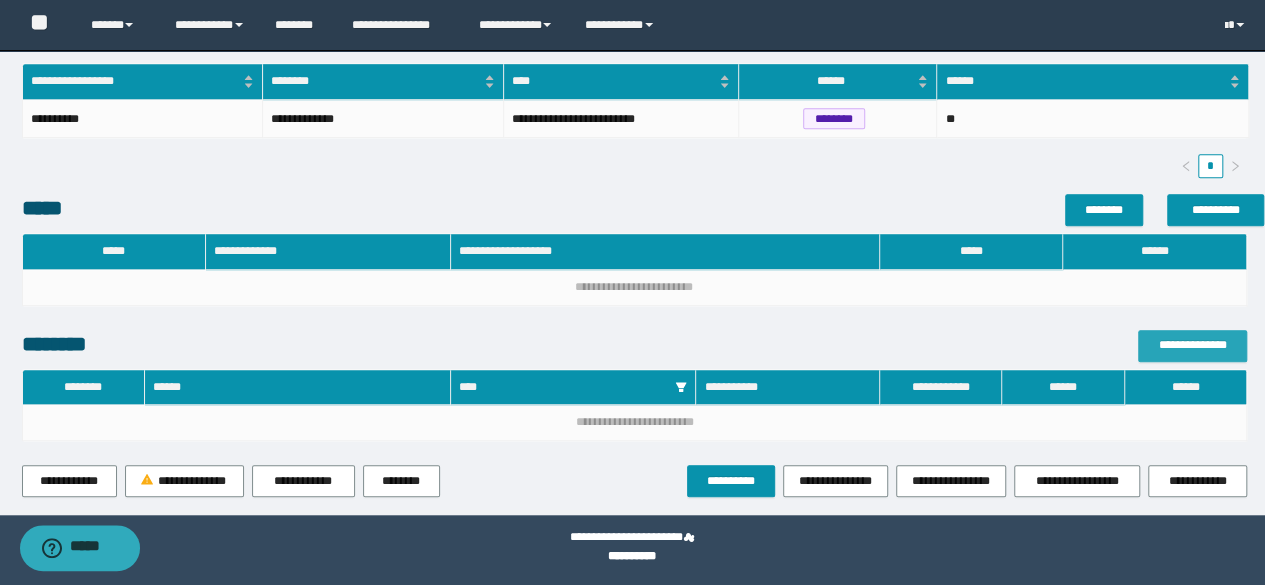 click on "**********" at bounding box center (1192, 345) 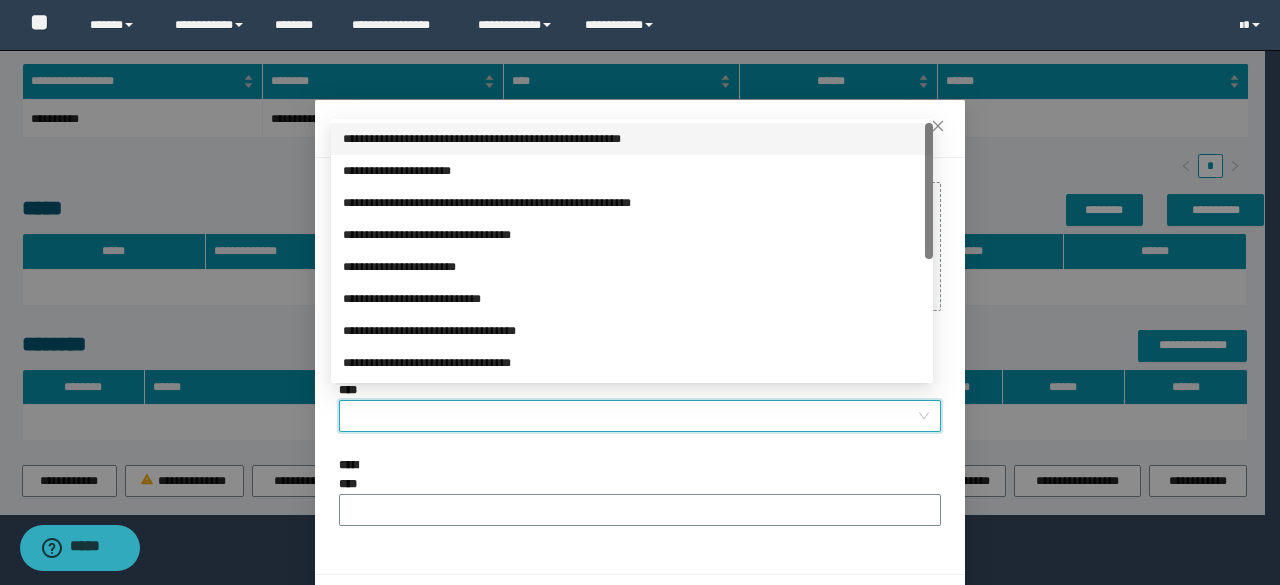 click on "**********" at bounding box center (634, 416) 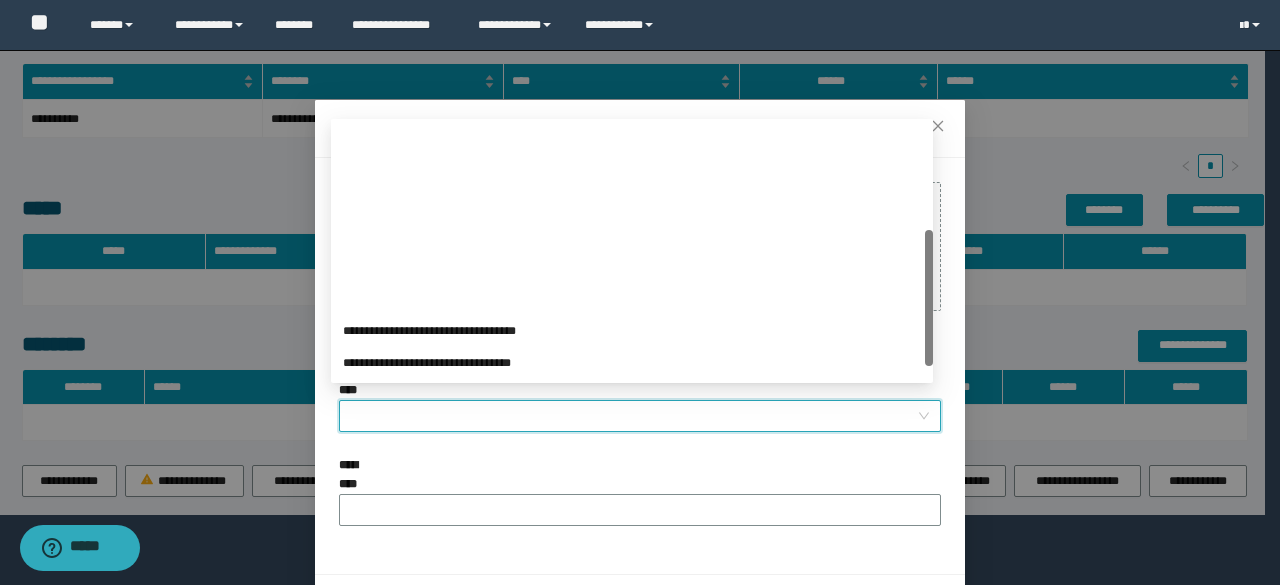 scroll, scrollTop: 224, scrollLeft: 0, axis: vertical 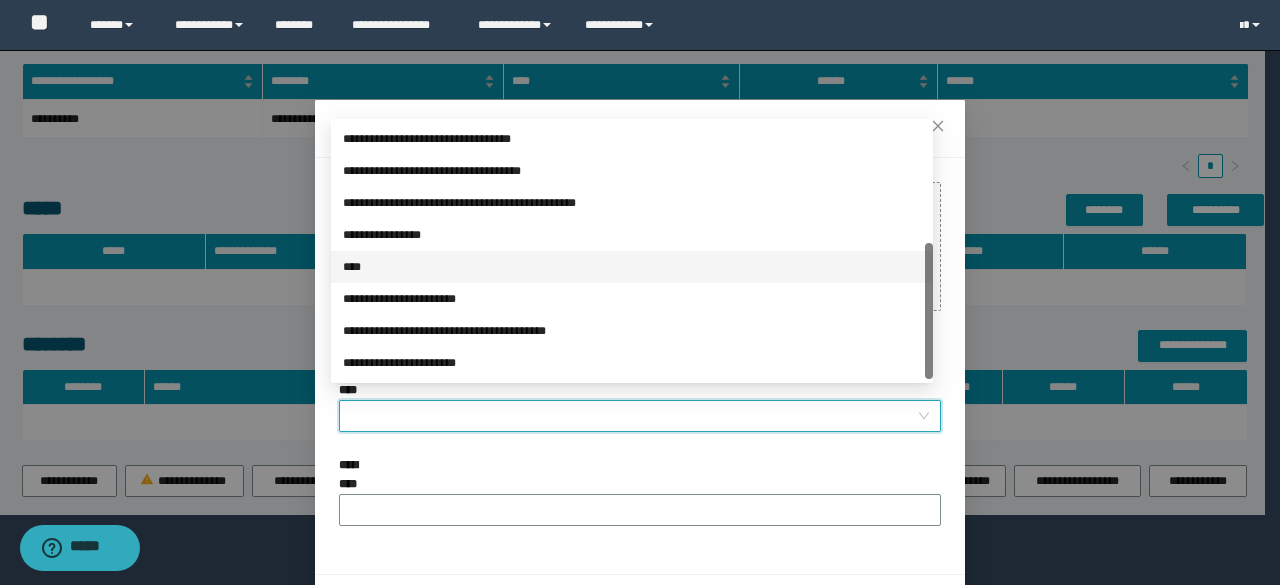 click on "****" at bounding box center [632, 267] 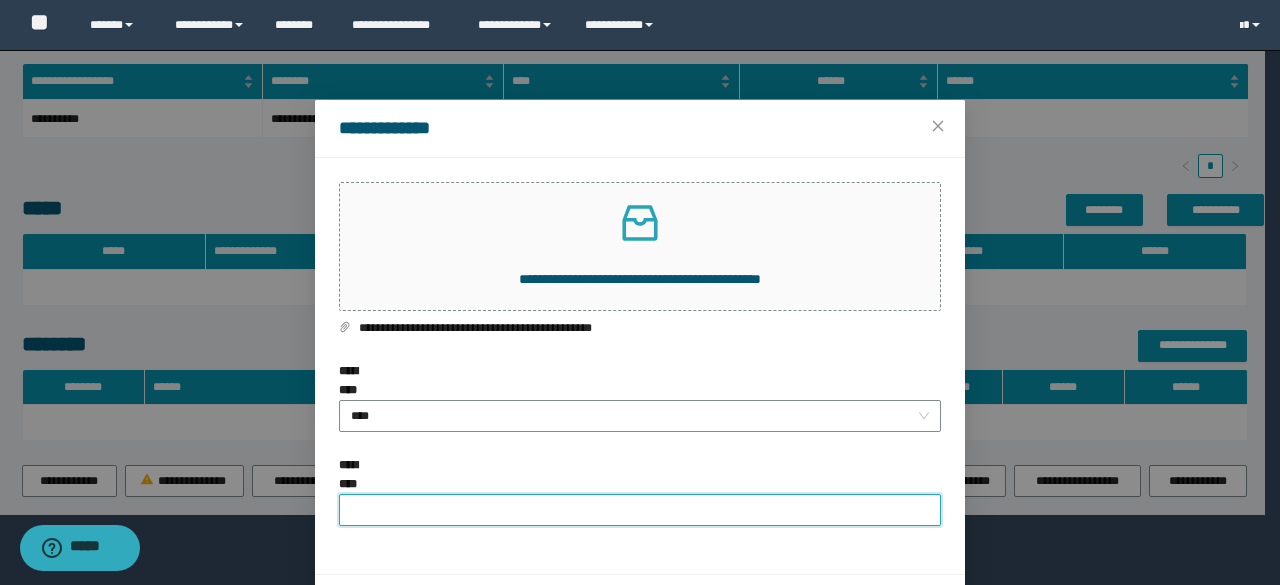 click on "**********" at bounding box center [640, 510] 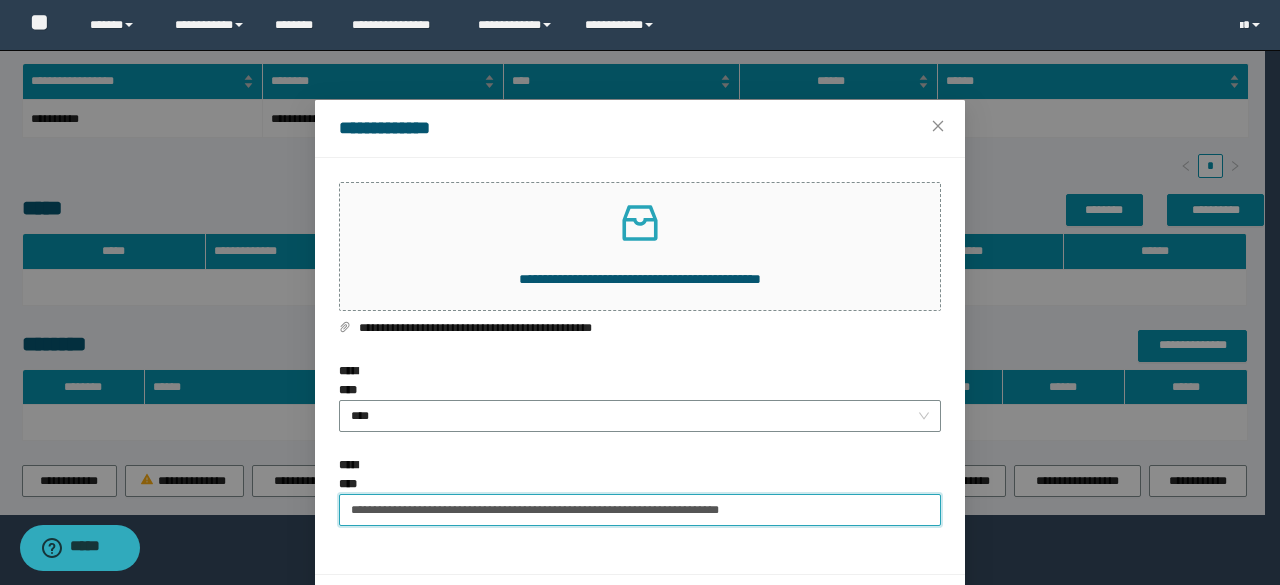 drag, startPoint x: 816, startPoint y: 493, endPoint x: 634, endPoint y: 521, distance: 184.14125 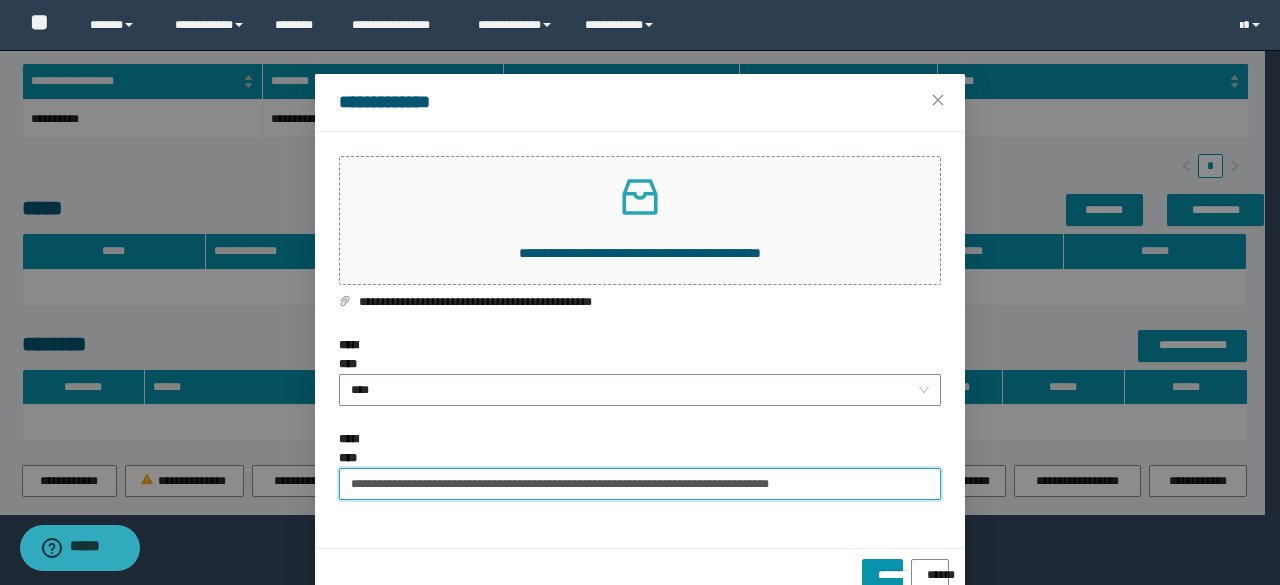 scroll, scrollTop: 41, scrollLeft: 0, axis: vertical 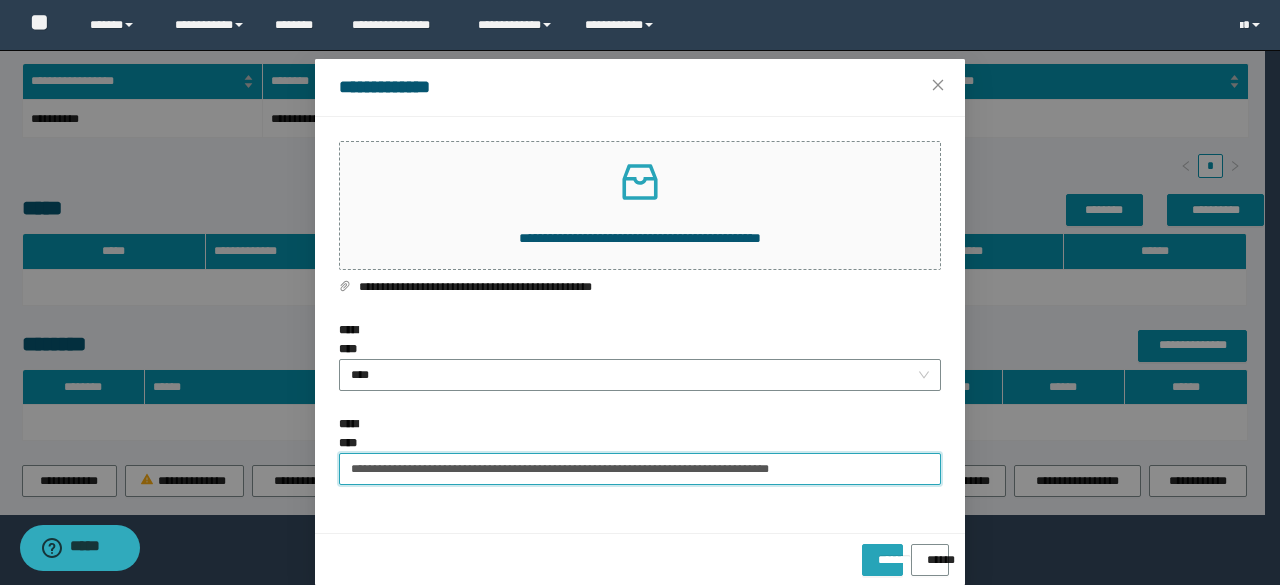 type on "**********" 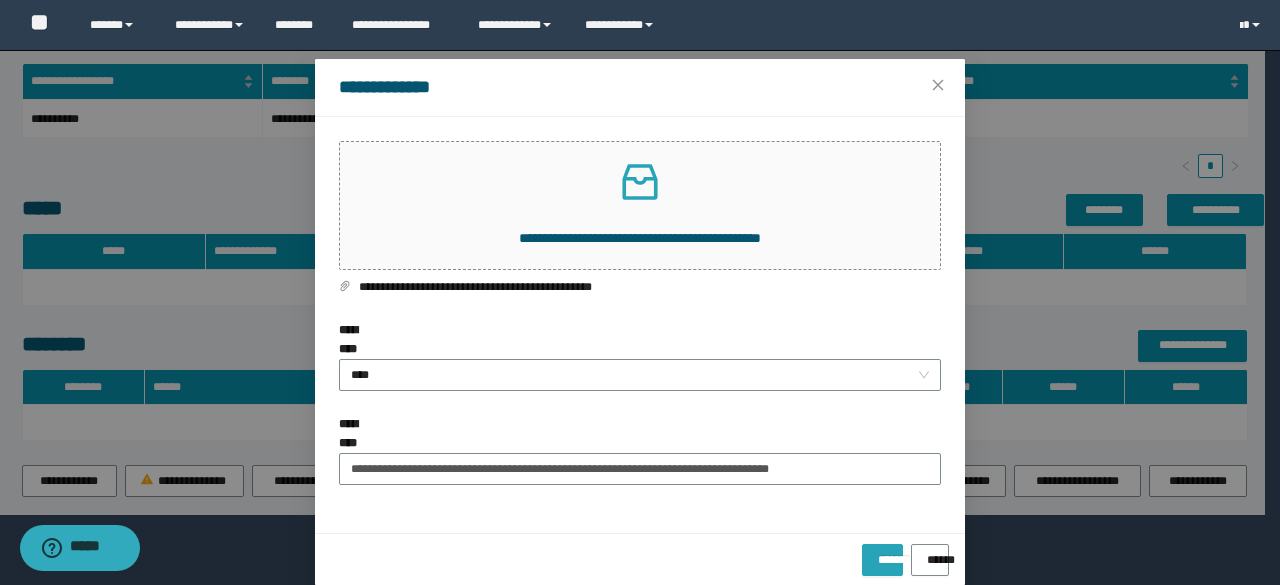 click on "*******" at bounding box center [882, 560] 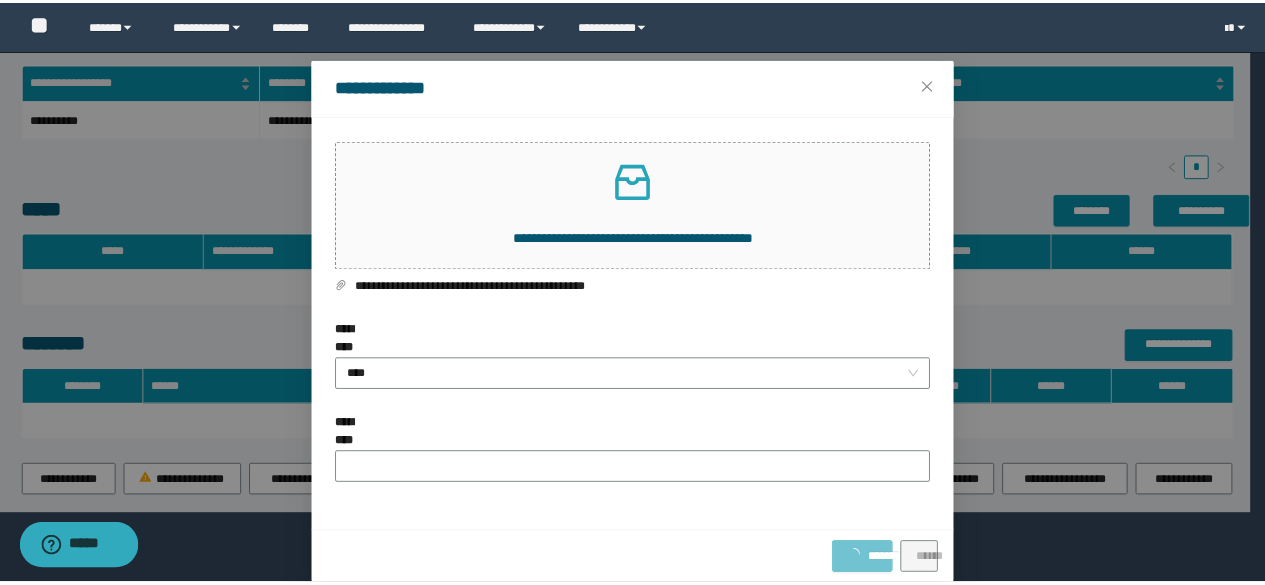 scroll, scrollTop: 0, scrollLeft: 0, axis: both 